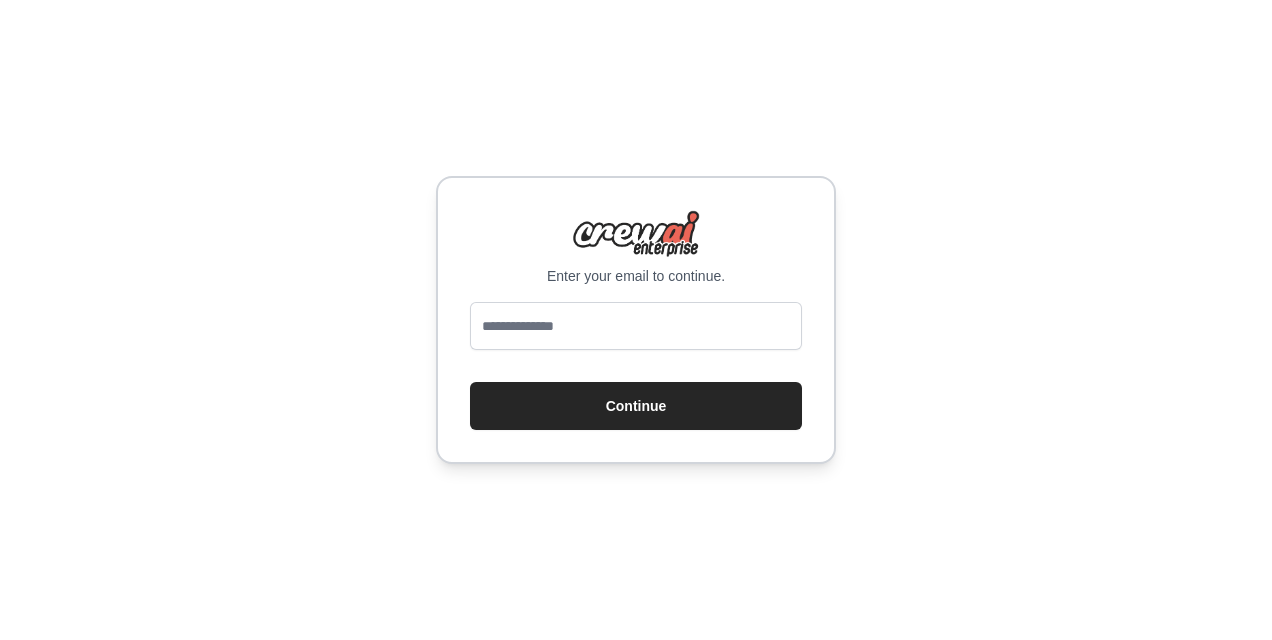 scroll, scrollTop: 0, scrollLeft: 0, axis: both 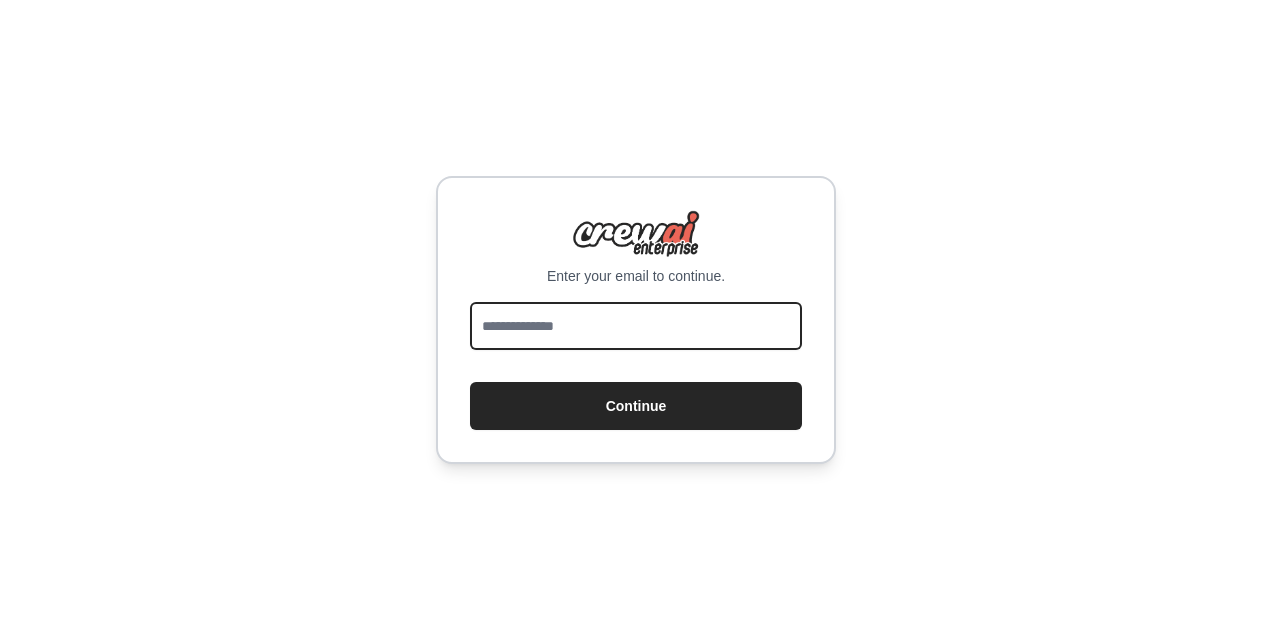 click at bounding box center (636, 326) 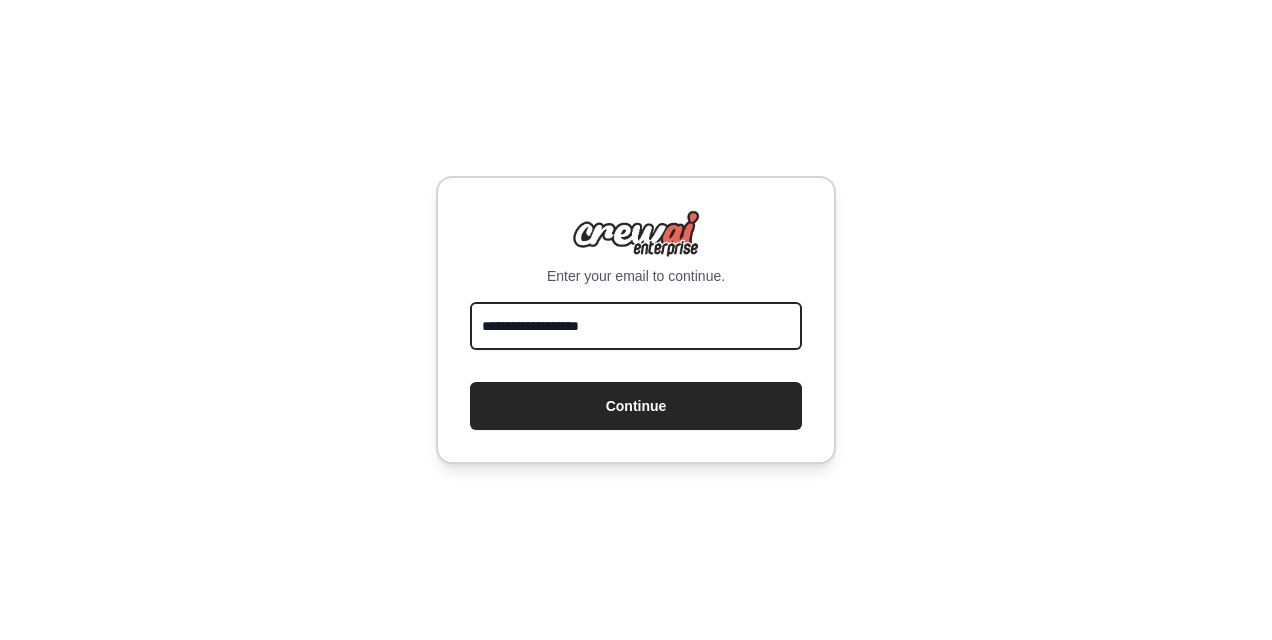 type on "**********" 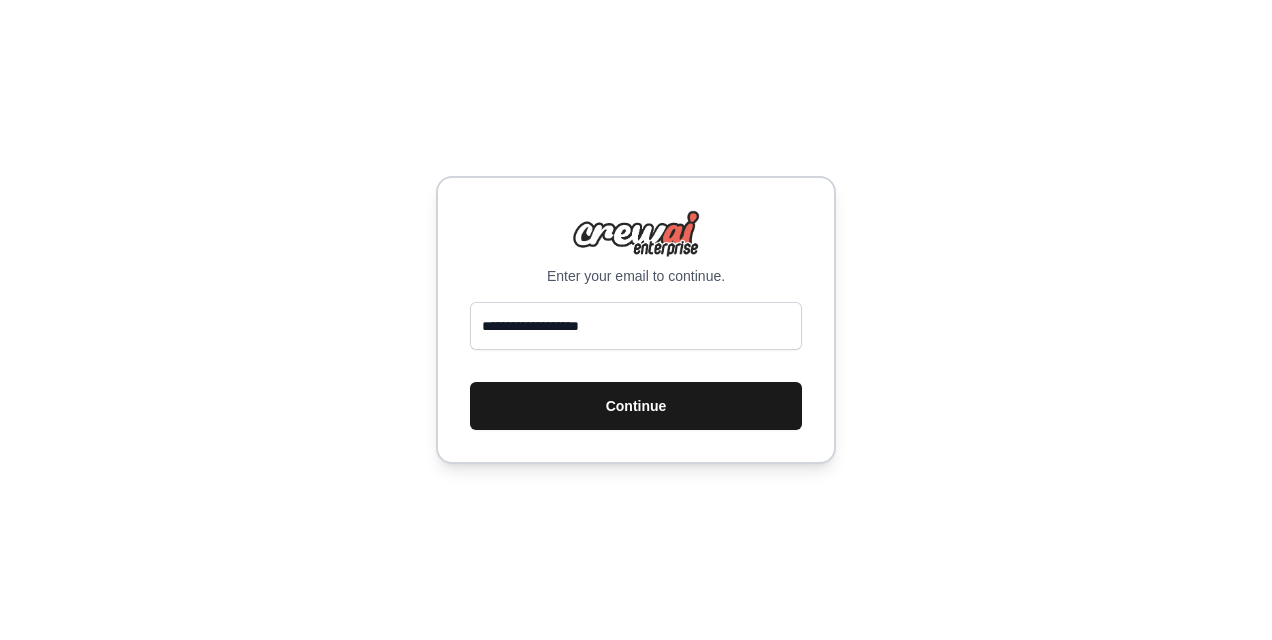 click on "Continue" at bounding box center [636, 406] 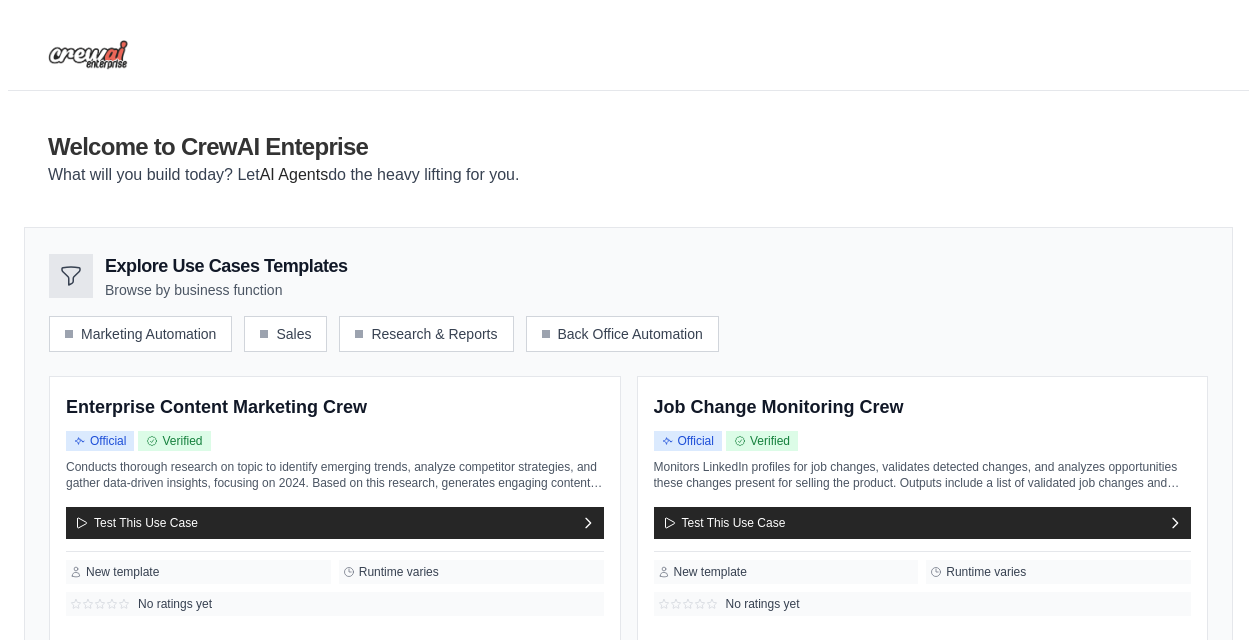 scroll, scrollTop: 36, scrollLeft: 0, axis: vertical 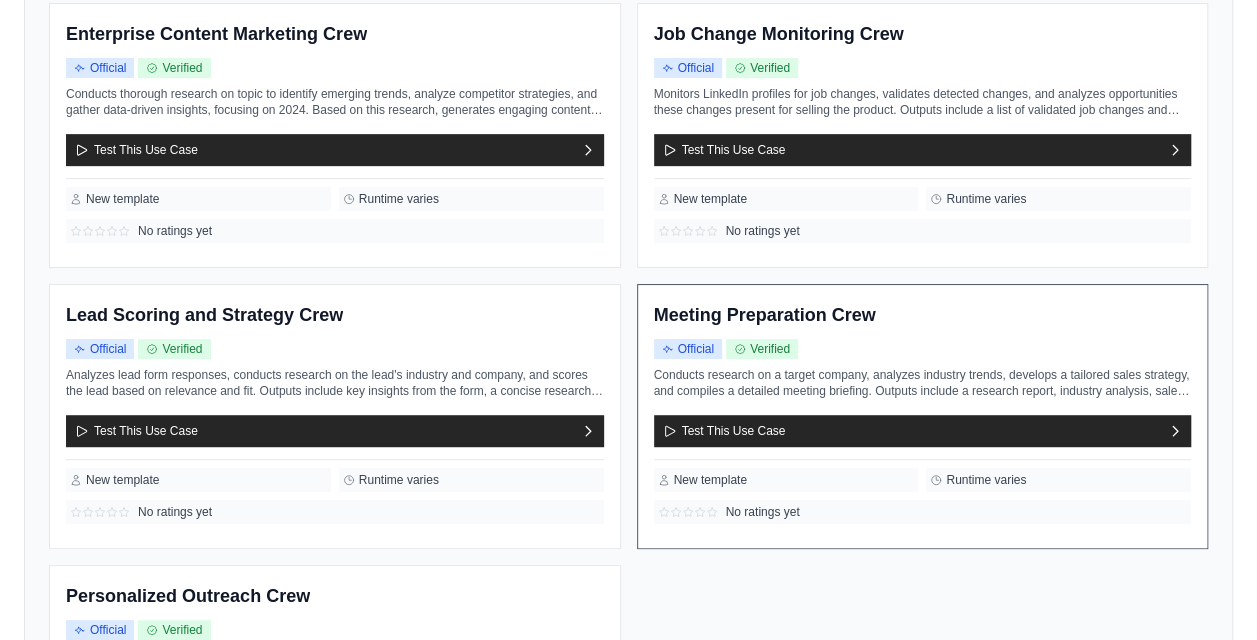 click on "Meeting Preparation Crew" at bounding box center (765, 316) 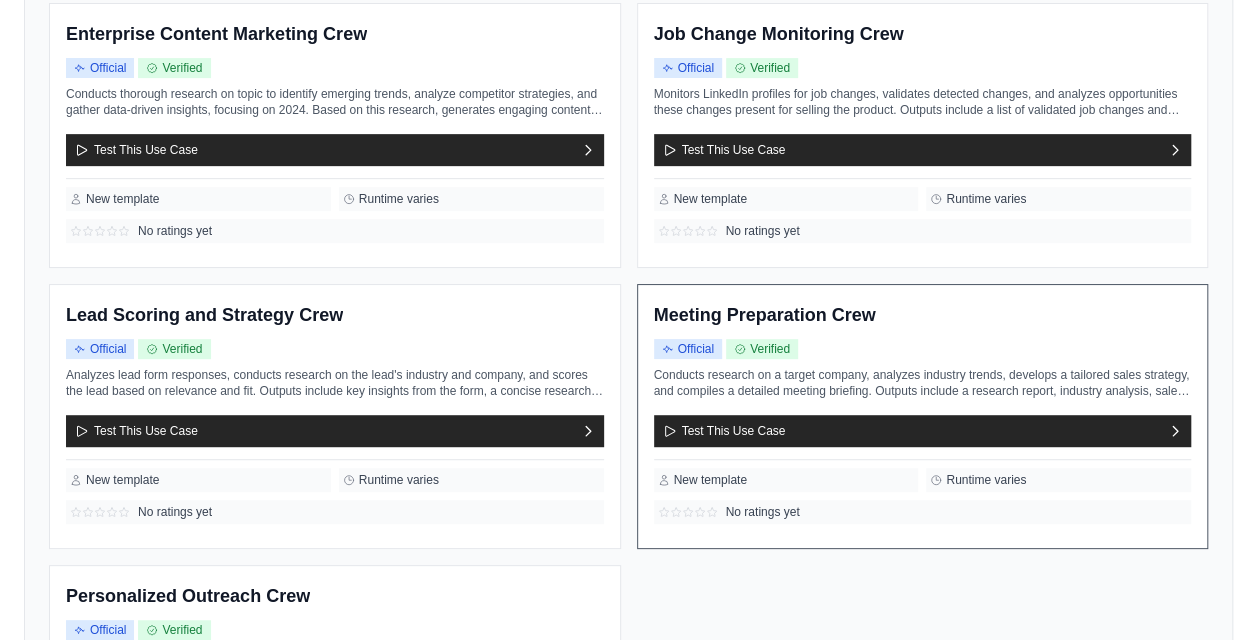 scroll, scrollTop: 0, scrollLeft: 0, axis: both 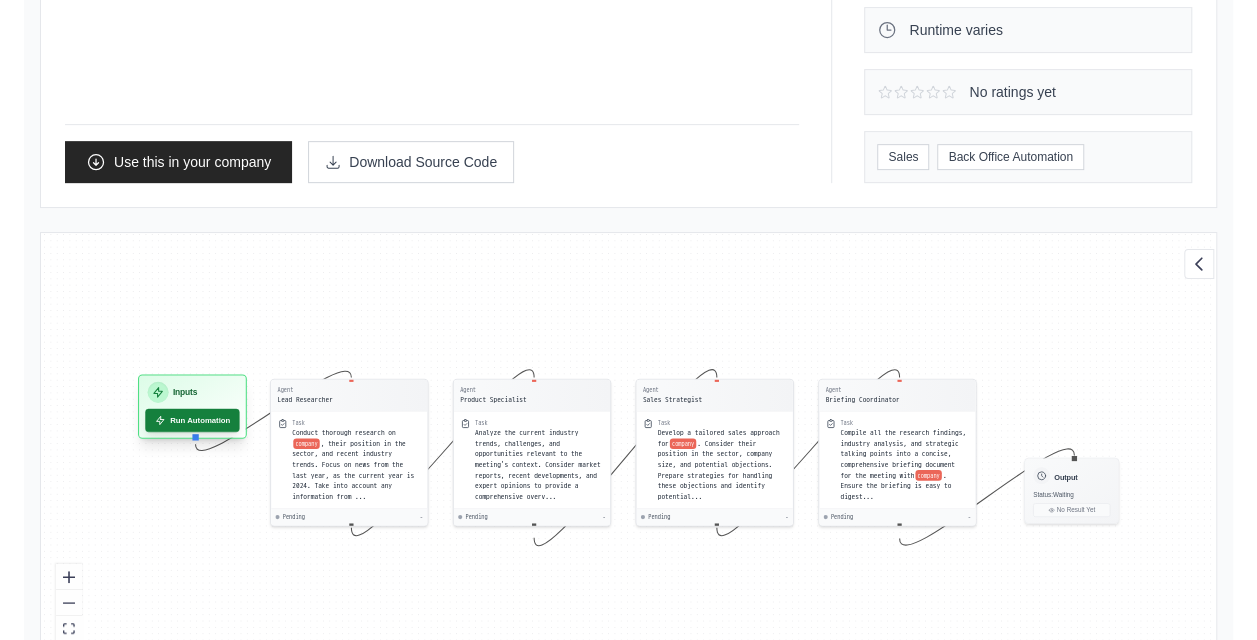 click on "Run Automation" at bounding box center [192, 420] 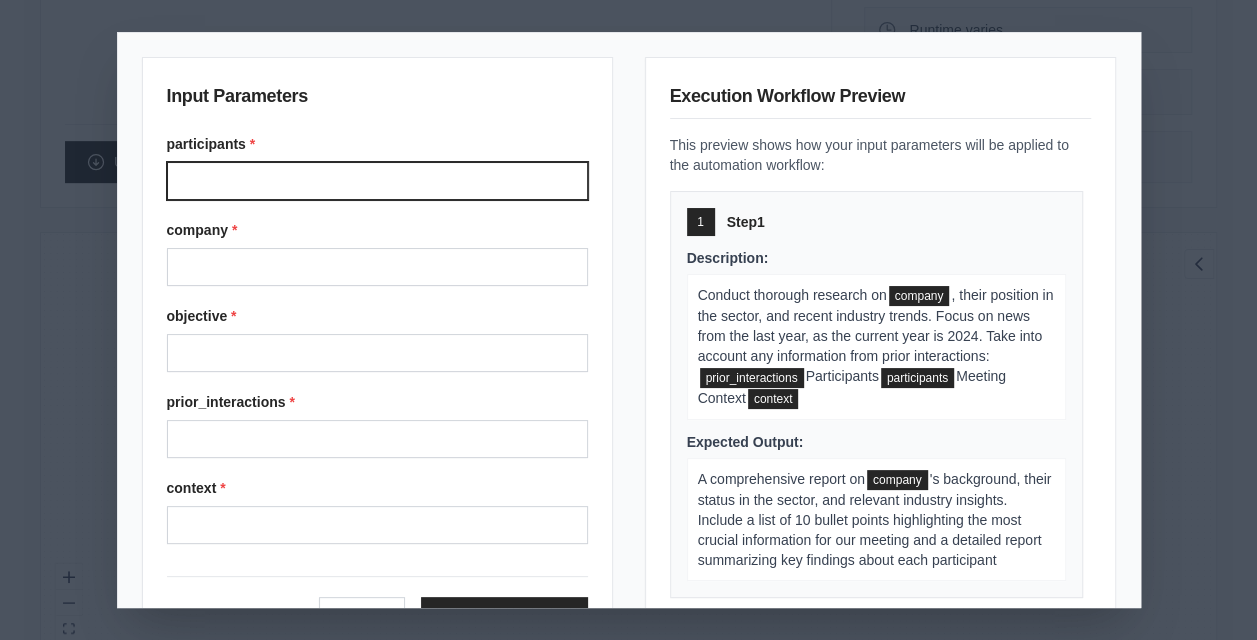click on "participants   *" at bounding box center [377, 181] 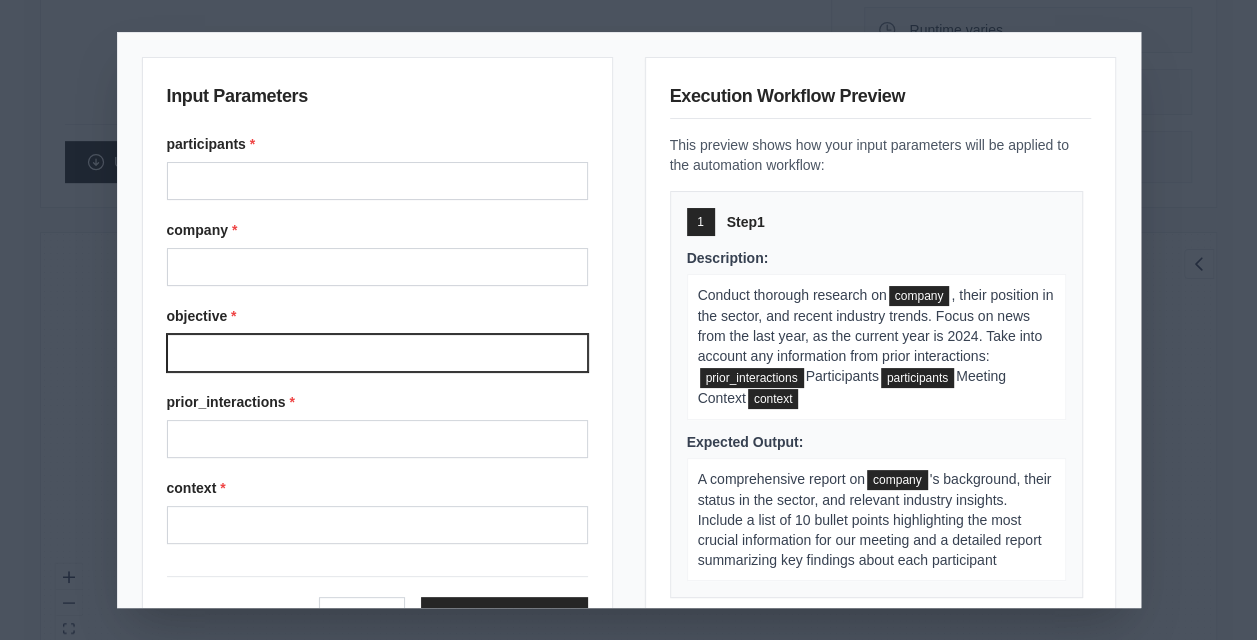 click on "objective   *" at bounding box center (377, 353) 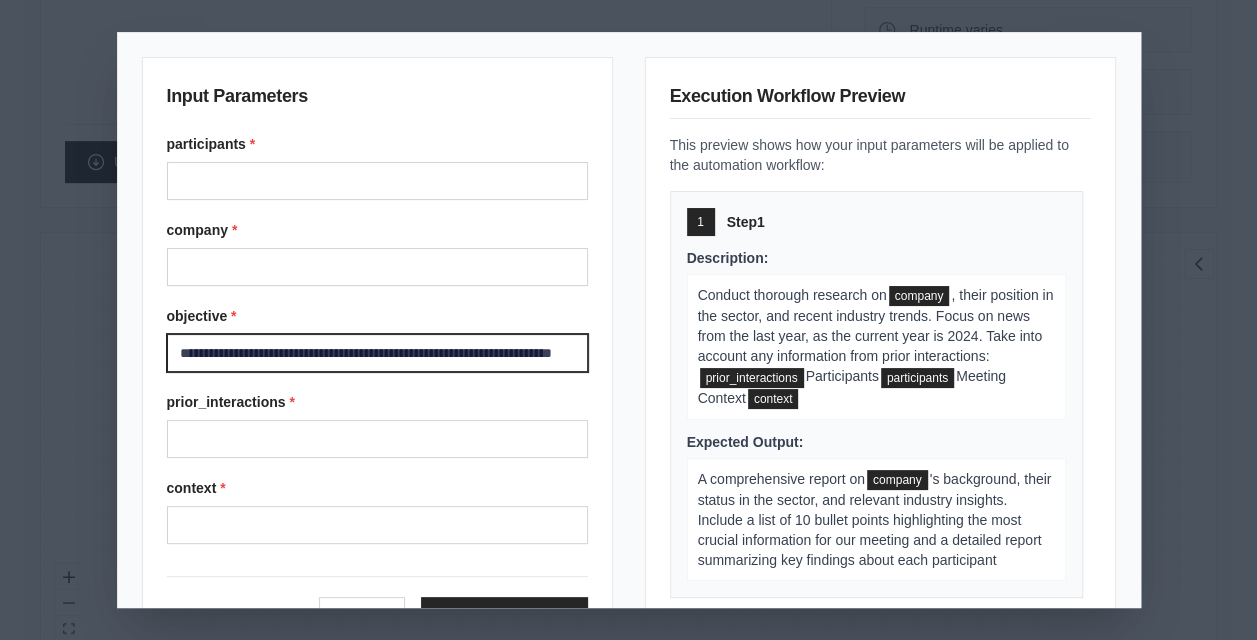 scroll, scrollTop: 0, scrollLeft: 65, axis: horizontal 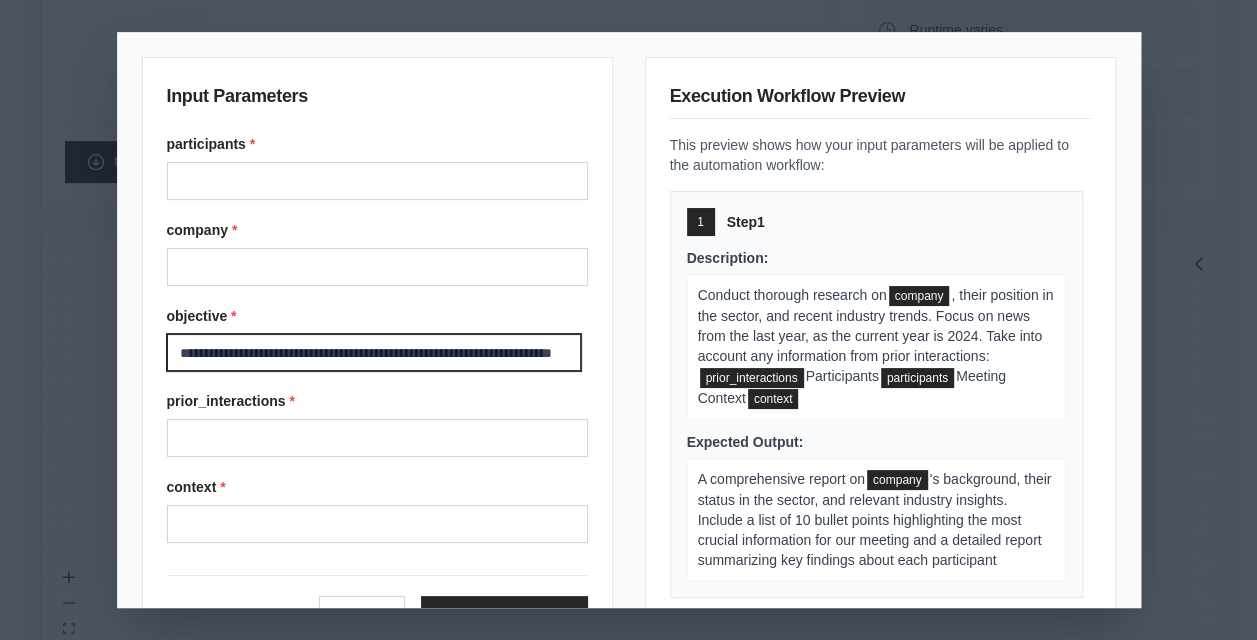 type on "**********" 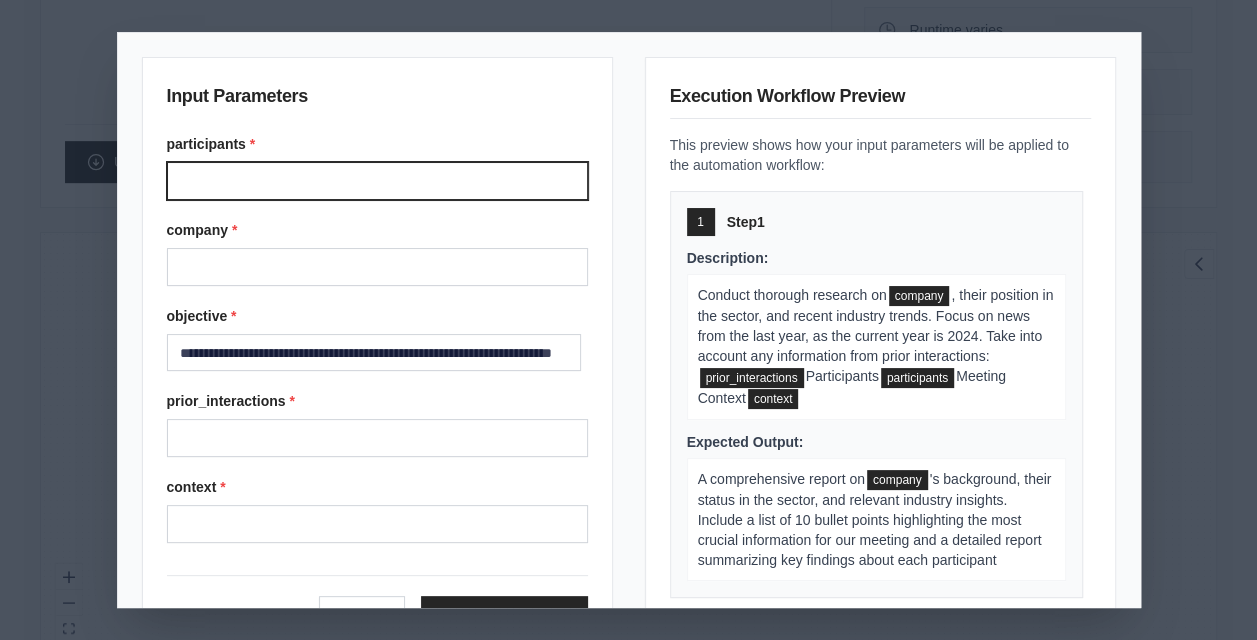 scroll, scrollTop: 0, scrollLeft: 0, axis: both 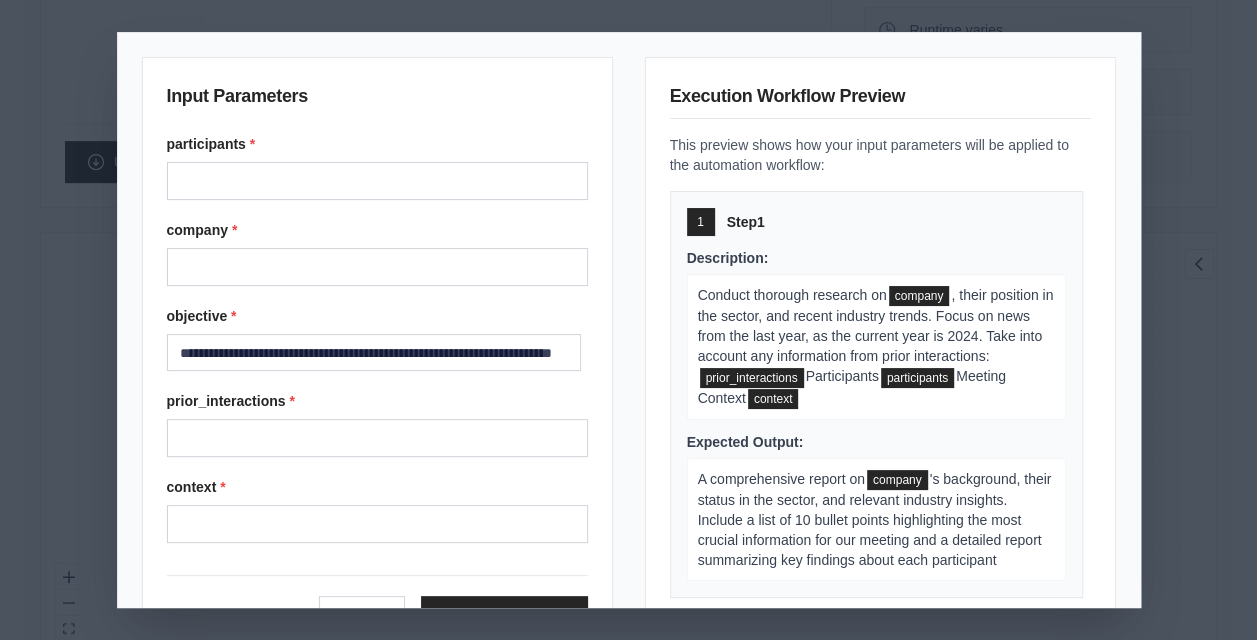click on "participants   *" at bounding box center [377, 181] 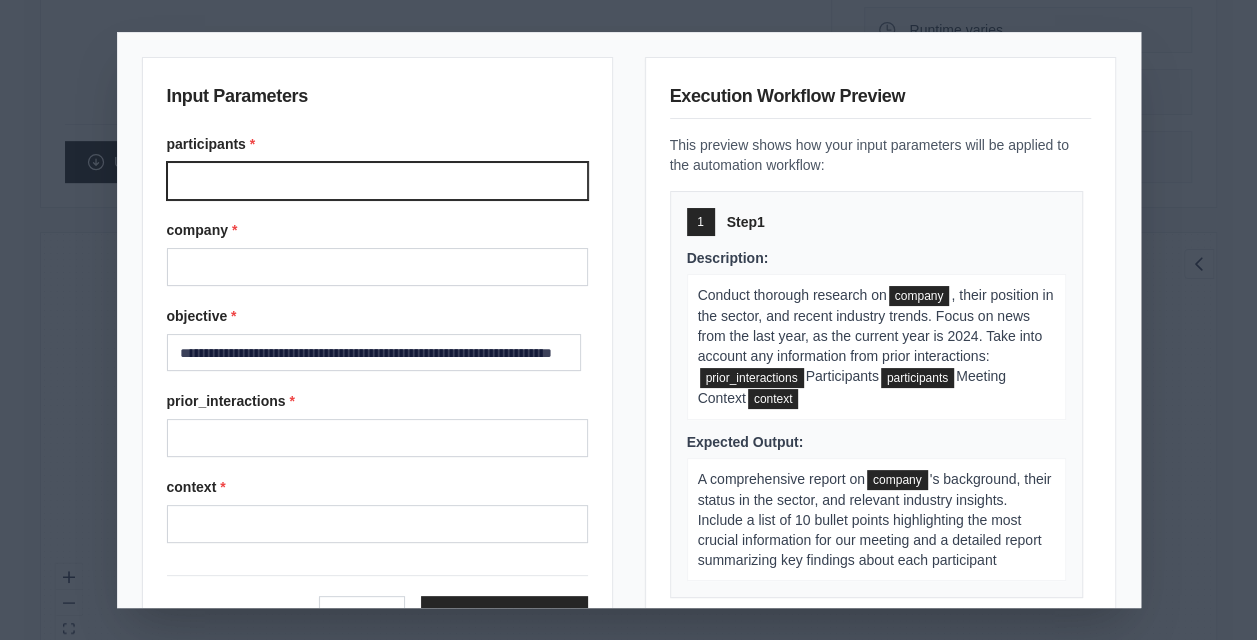 paste on "**********" 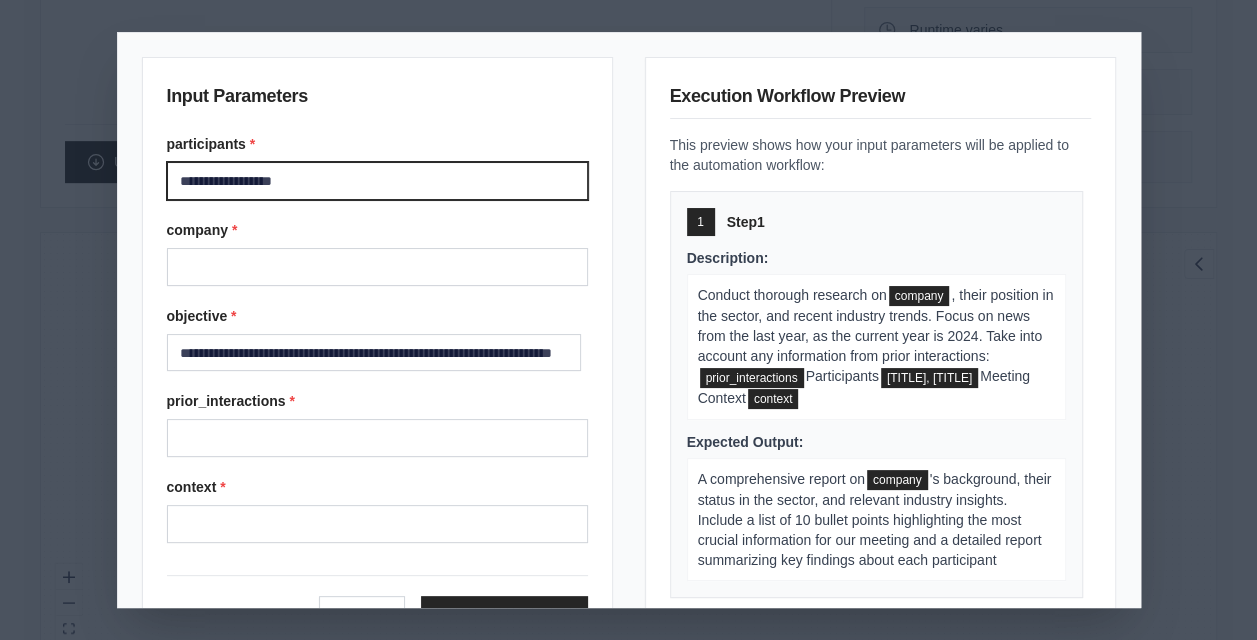 type on "**********" 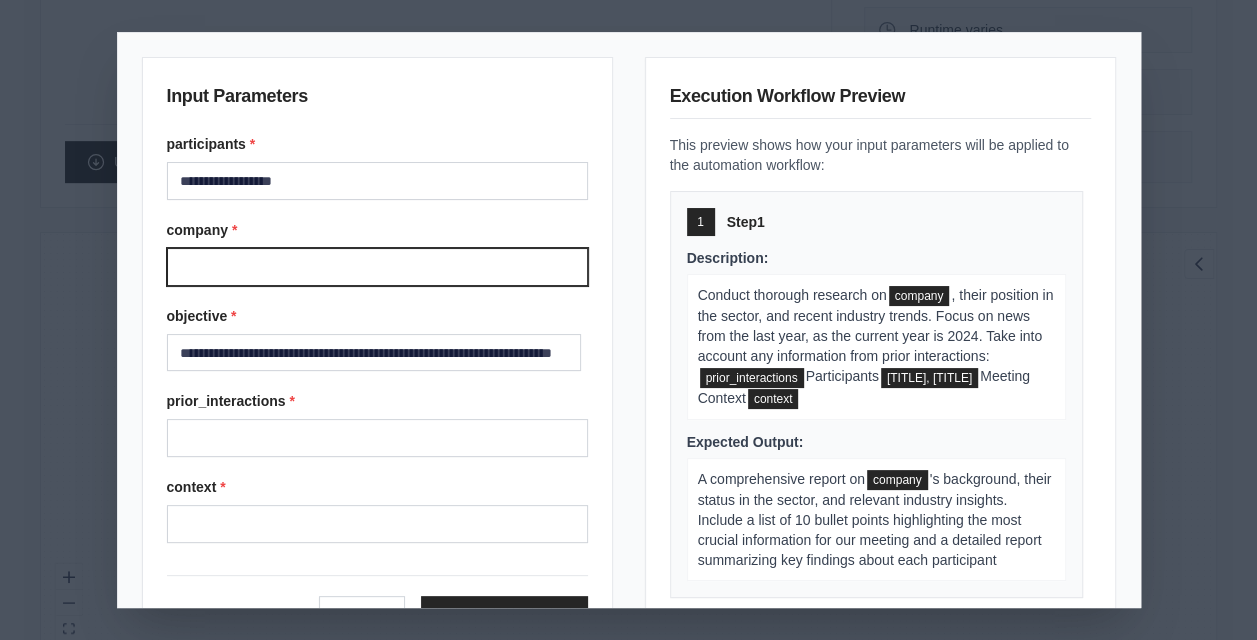 click on "company   *" at bounding box center (377, 267) 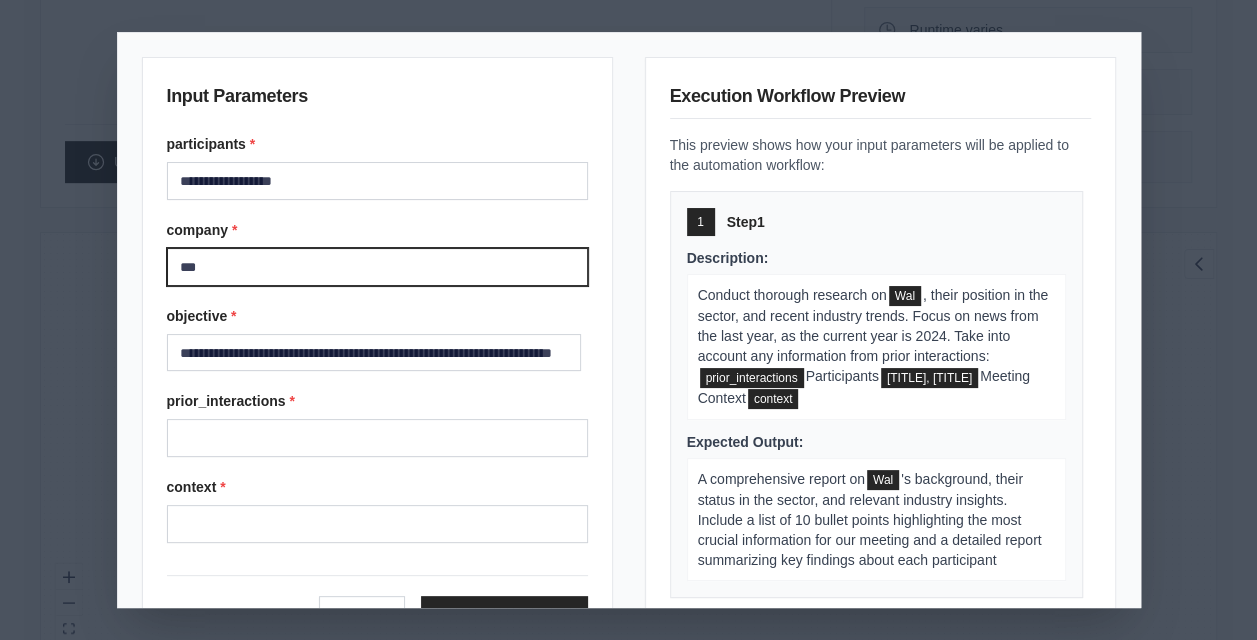 type on "*******" 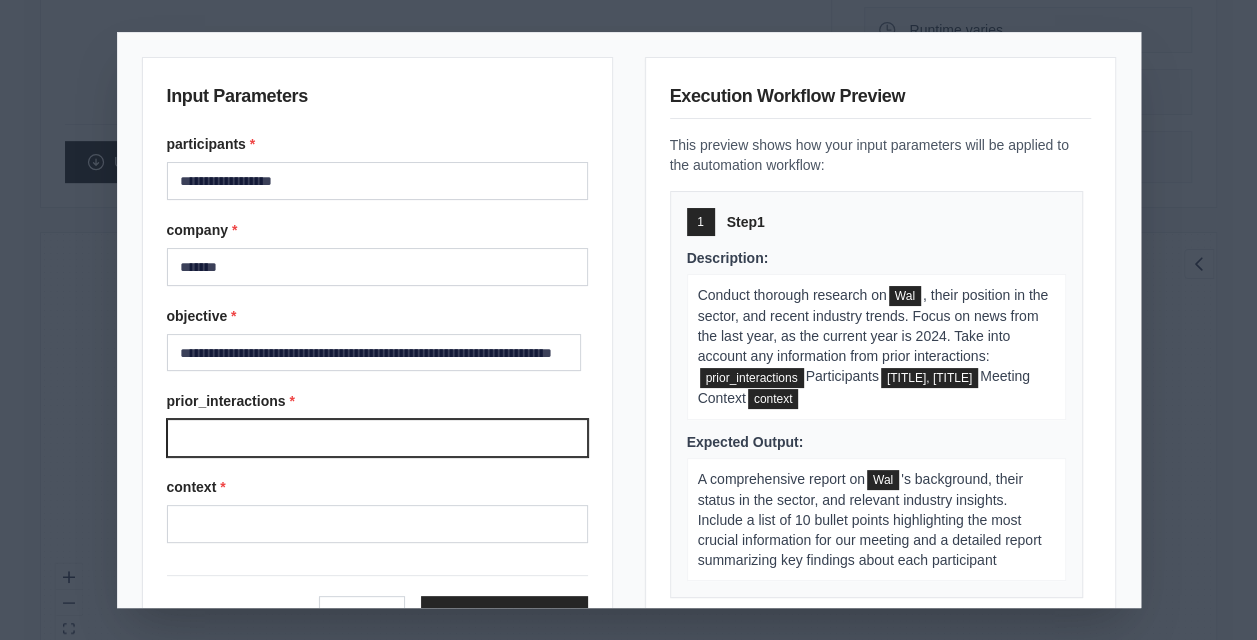 type on "**********" 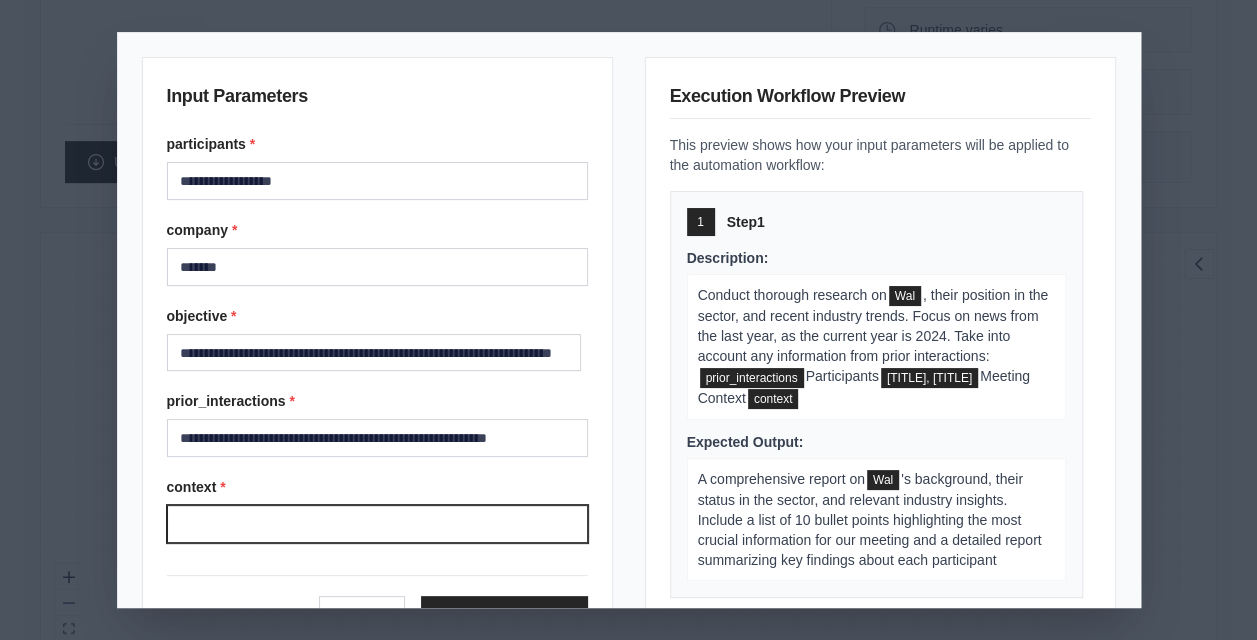 type on "**********" 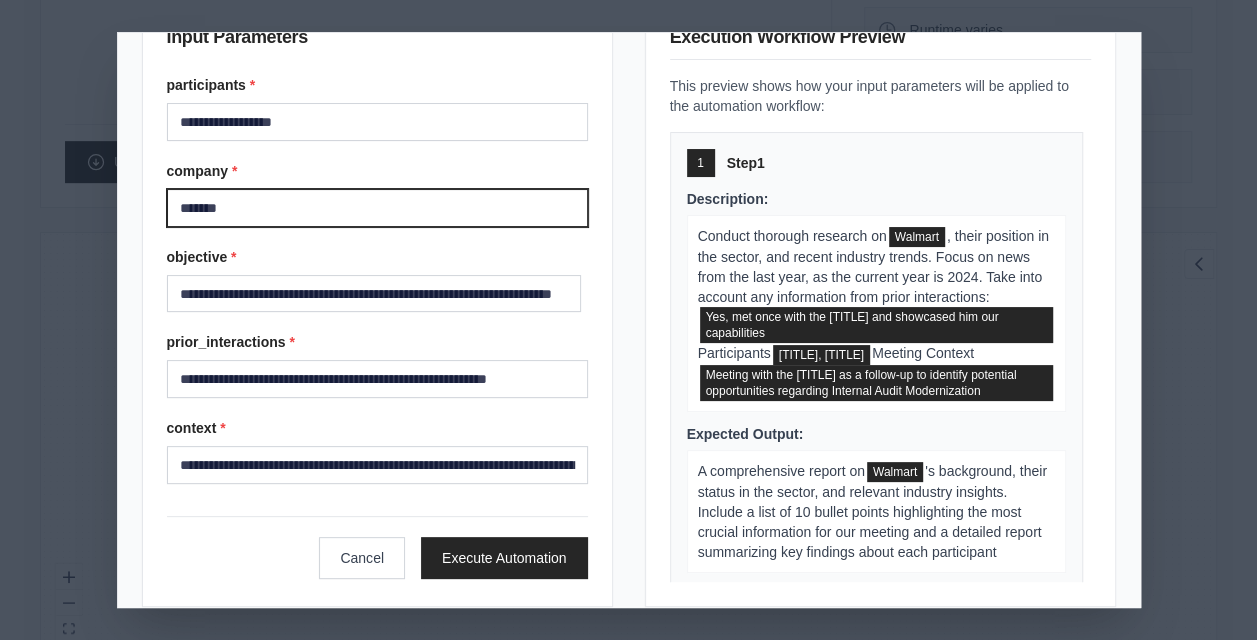 scroll, scrollTop: 81, scrollLeft: 0, axis: vertical 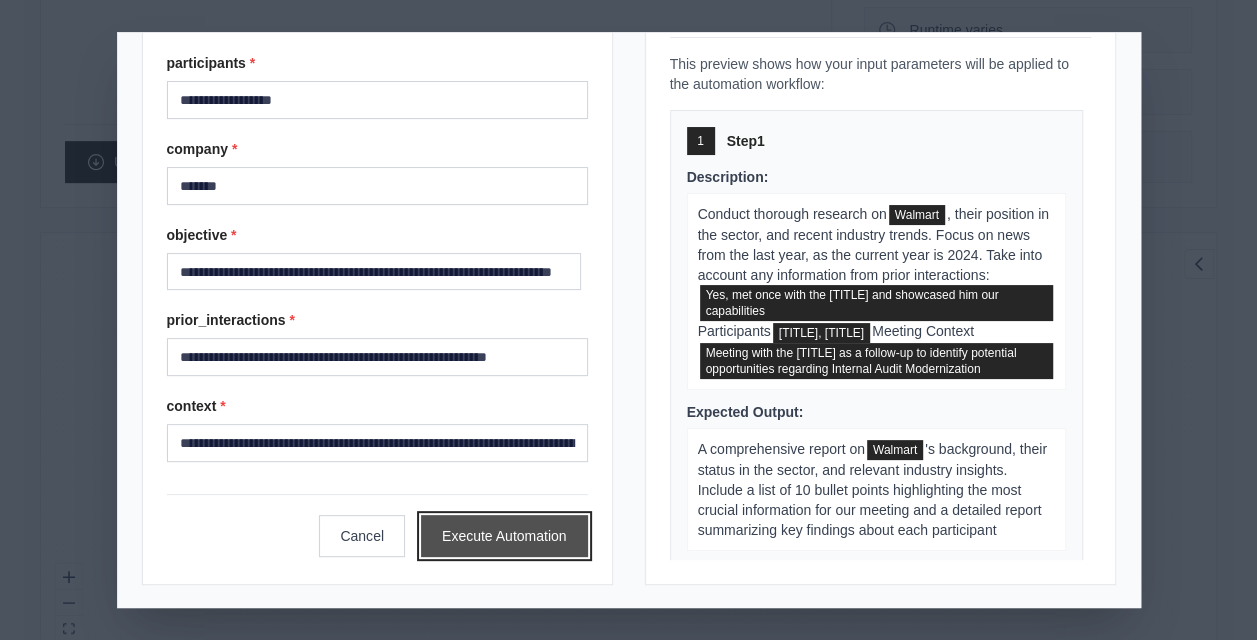 click on "Execute Automation" at bounding box center (504, 536) 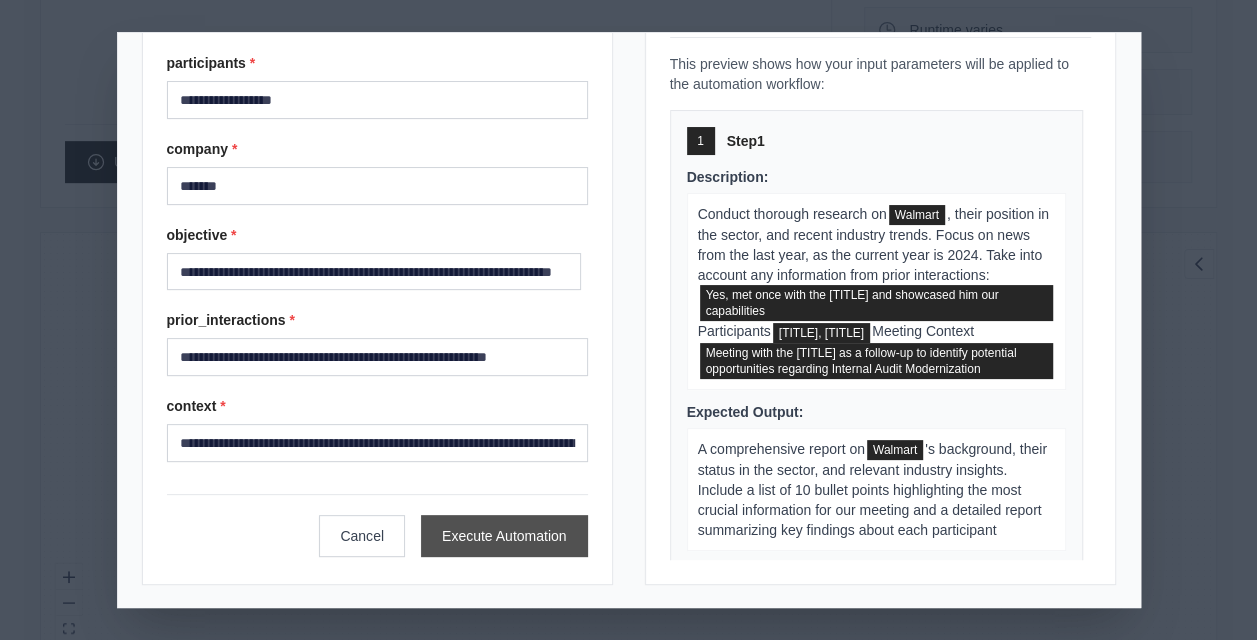 scroll, scrollTop: 62, scrollLeft: 0, axis: vertical 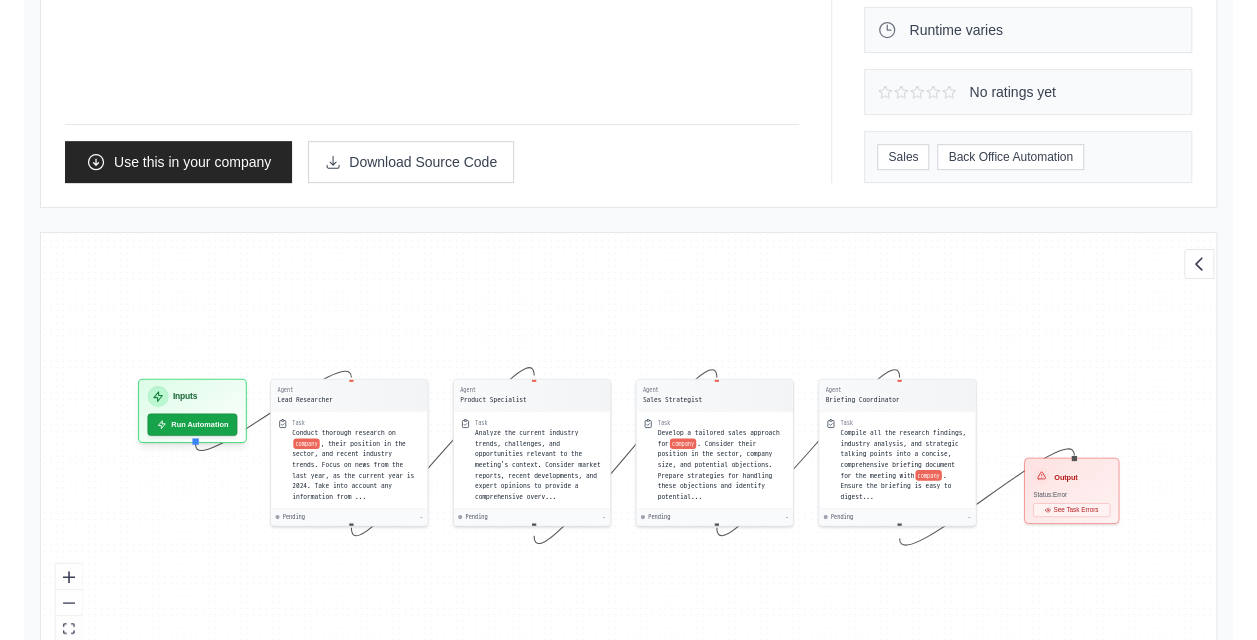 click on "Agent Lead Researcher Task Conduct thorough research on company , their position in the sector, and recent industry trends. Focus on news from the last year, as the current year is [YEAR].
Take into account any information from ... Pending - Agent Product Specialist Task Analyze the current industry trends, challenges, and opportunities relevant to the meeting's context. Consider market reports, recent developments, and expert opinions to provide a comprehensive overv... Pending - Agent Sales Strategist Task Develop a tailored sales approach for company . Consider their position in the sector, company size, and potential objections. Prepare strategies for handling these objections and identify potential... Pending - Agent Briefing Coordinator Task Compile all the research findings, industry analysis, and strategic talking points into a concise, comprehensive briefing document for the meeting with company . Ensure the briefing is easy to digest... Pending - Inputs Run Automation Output Status: Error" at bounding box center [628, 458] 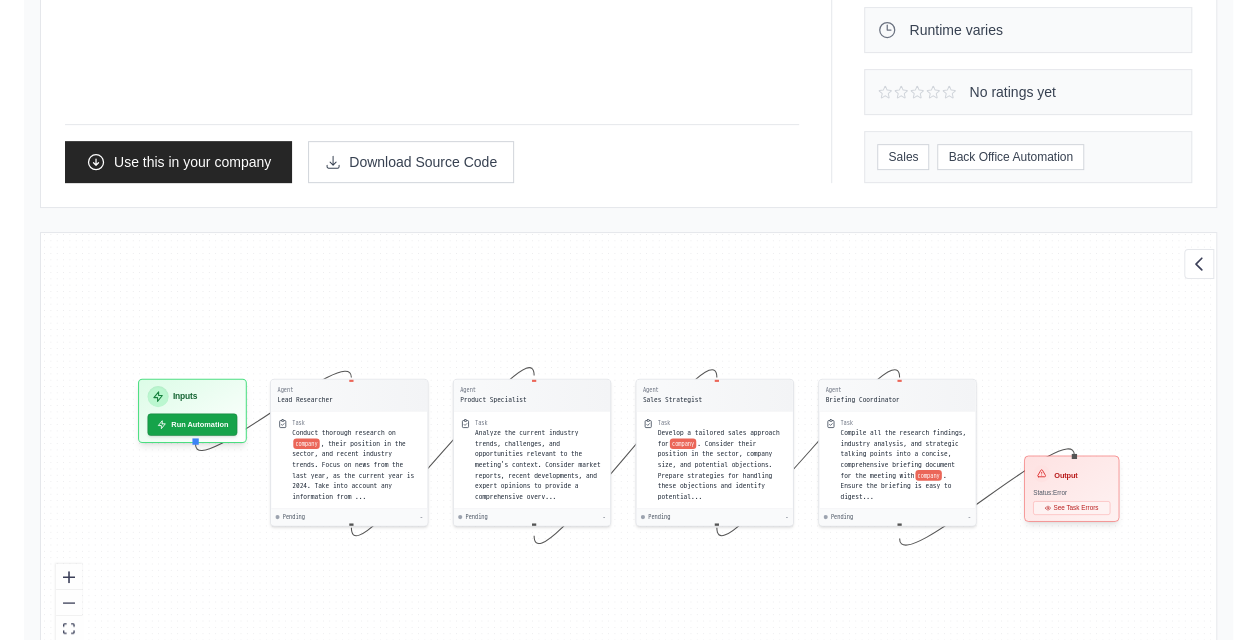 click on "See Task Errors" at bounding box center [1071, 508] 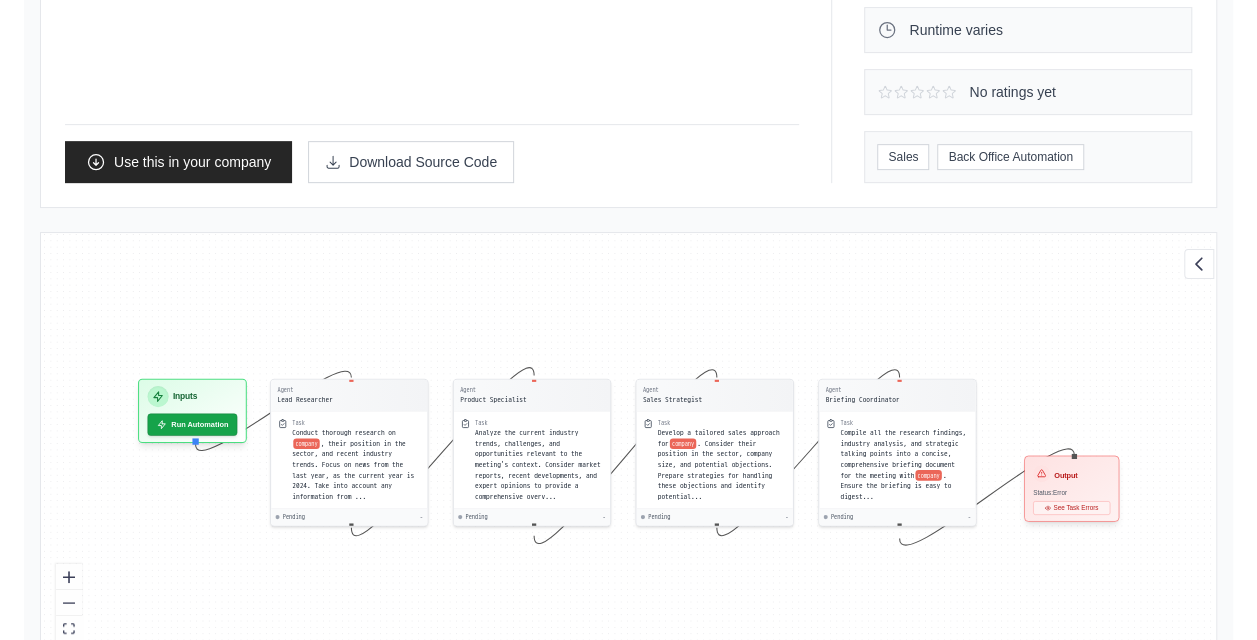 click on "Status: Error" at bounding box center [1050, 492] 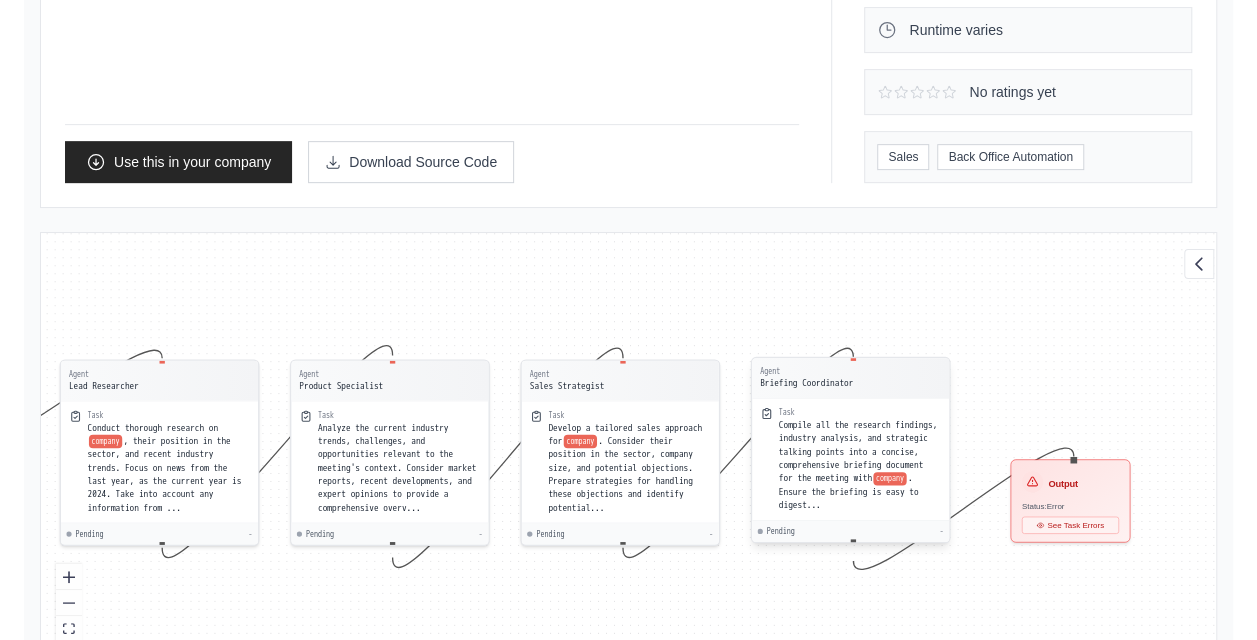 click on "Briefing Coordinator" at bounding box center [806, 383] 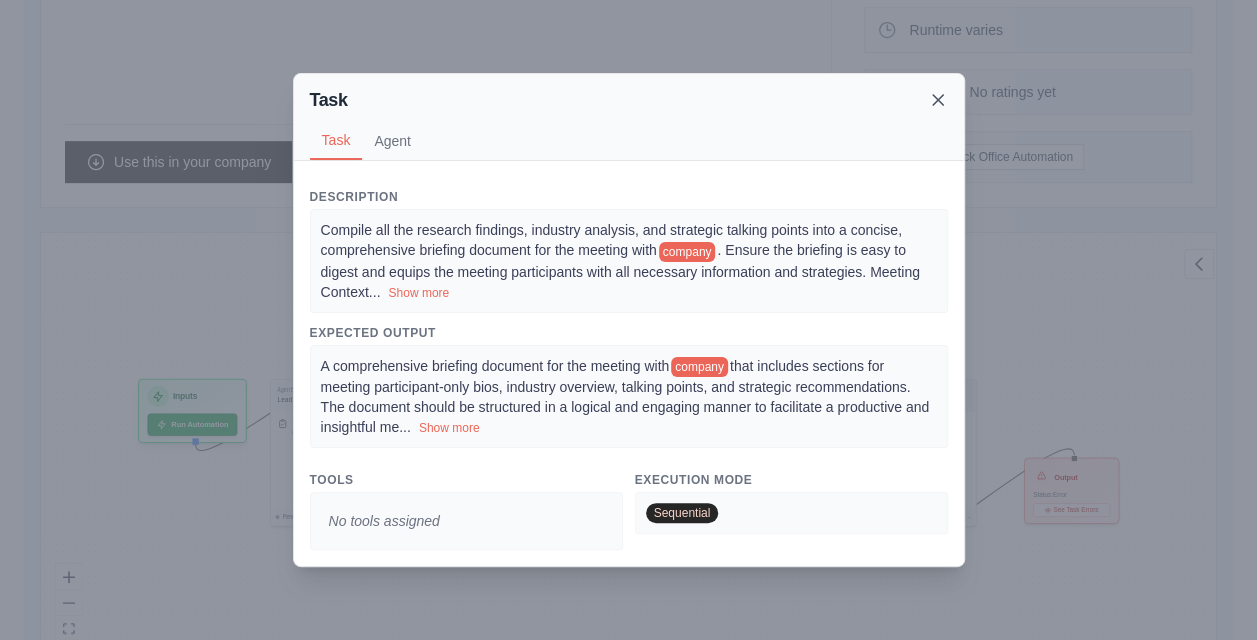 click 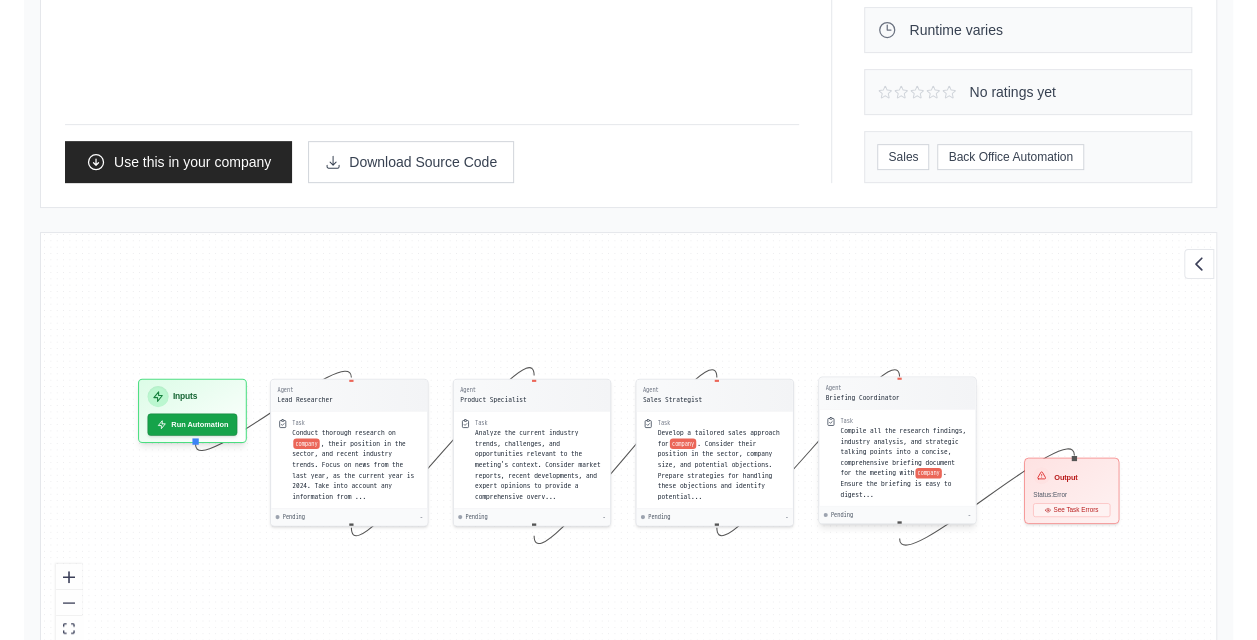 click on "Agent Lead Researcher Task Conduct thorough research on company , their position in the sector, and recent industry trends. Focus on news from the last year, as the current year is [YEAR].
Take into account any information from ... Pending - Agent Product Specialist Task Analyze the current industry trends, challenges, and opportunities relevant to the meeting's context. Consider market reports, recent developments, and expert opinions to provide a comprehensive overv... Pending - Agent Sales Strategist Task Develop a tailored sales approach for company . Consider their position in the sector, company size, and potential objections. Prepare strategies for handling these objections and identify potential... Pending - Agent Briefing Coordinator Task Compile all the research findings, industry analysis, and strategic talking points into a concise, comprehensive briefing document for the meeting with company . Ensure the briefing is easy to digest... Pending - Inputs Run Automation Output Status: Error" at bounding box center [396, 497] 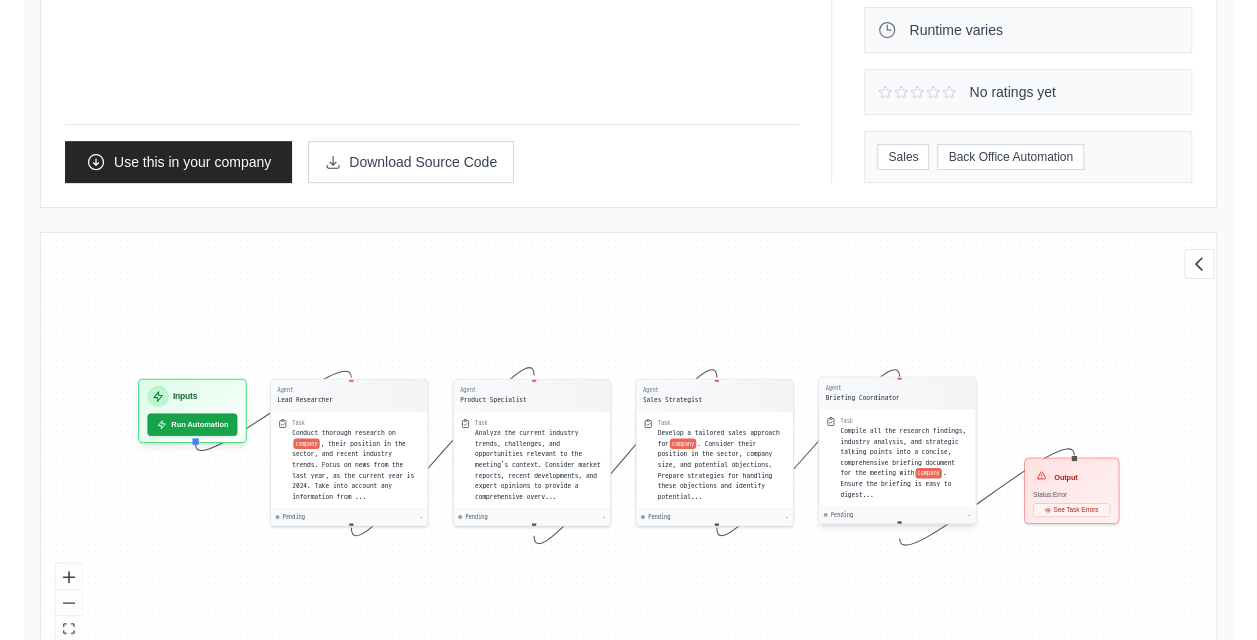 click on "Compile all the research findings, industry analysis, and strategic talking points into a concise, comprehensive briefing document for the meeting with  company . Ensure the briefing is easy to digest..." at bounding box center (904, 463) 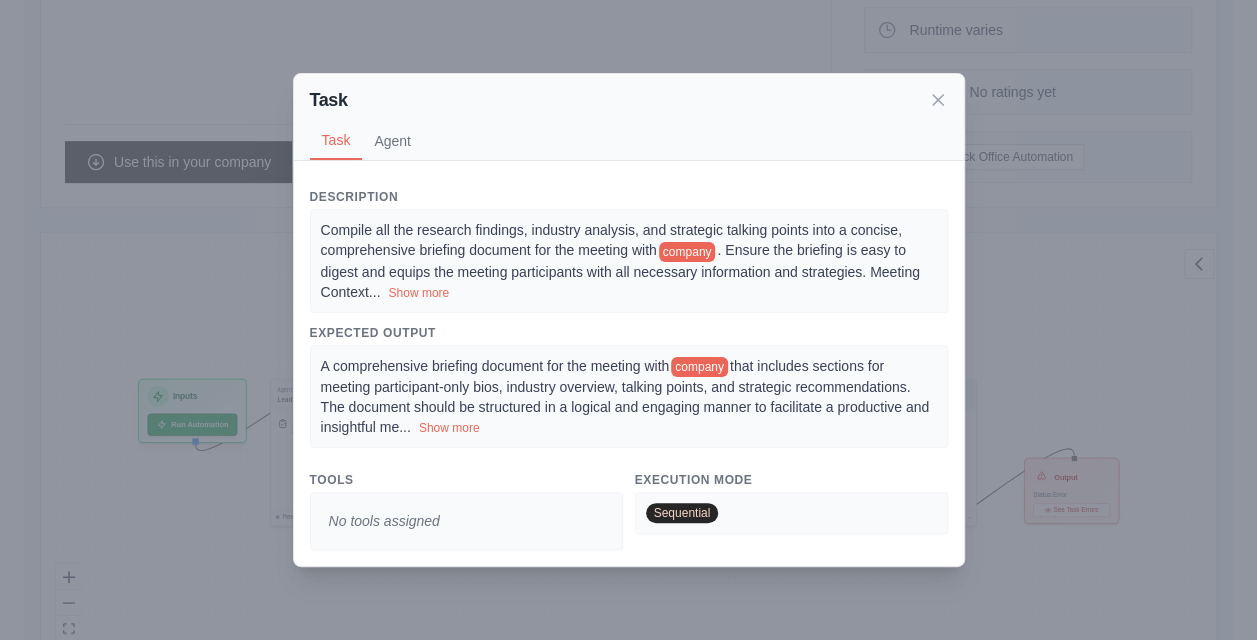 click on "A comprehensive briefing document for the meeting with company that includes sections for meeting participant-only bios, industry overview, talking points, and strategic recommendations. The document should be structured in a logical and engaging manner to facilitate a productive and insightful me ... Show more" at bounding box center [629, 396] 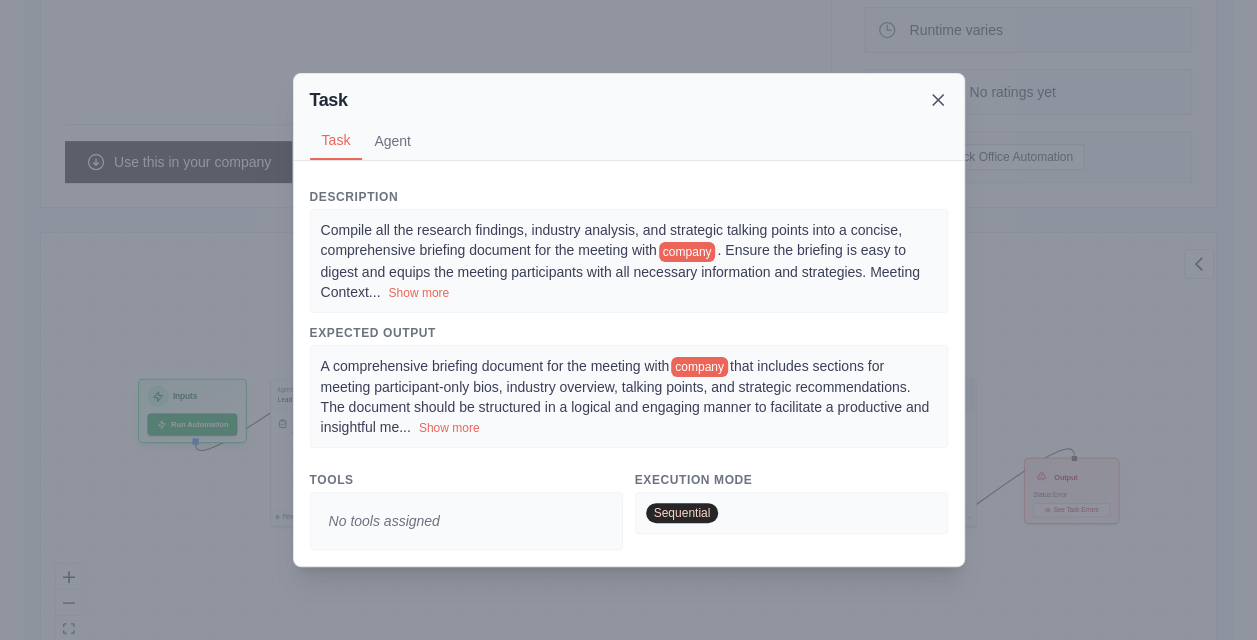 click 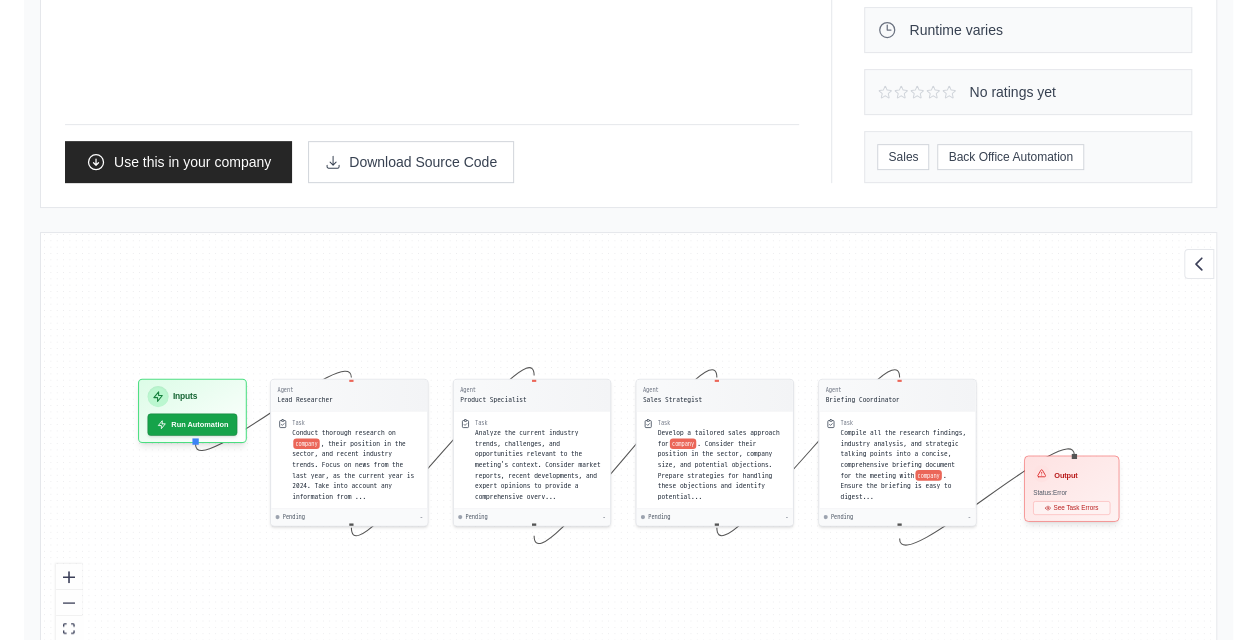 click on "Status: Error" at bounding box center [1071, 492] 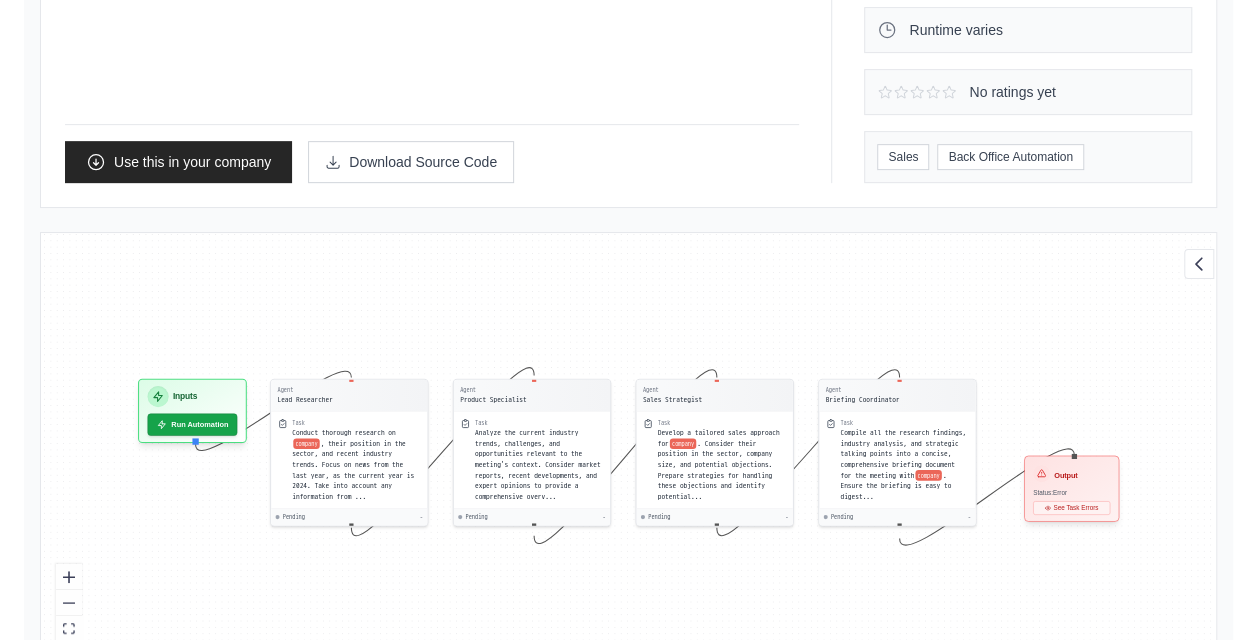 click at bounding box center (1041, 473) 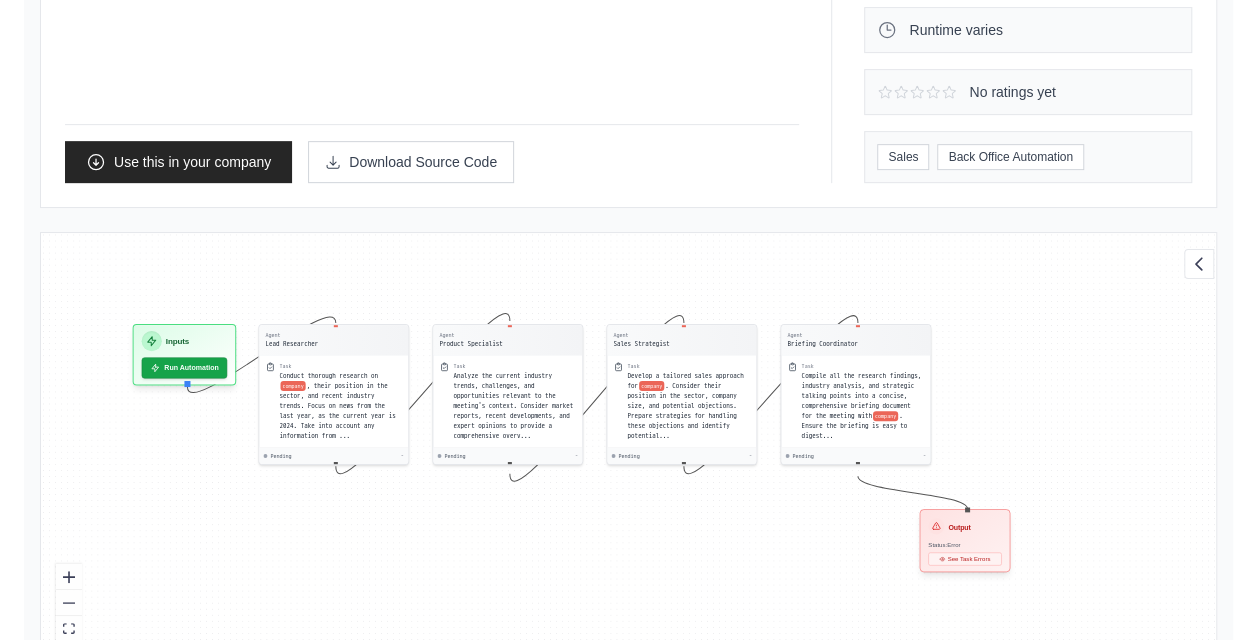 drag, startPoint x: 1044, startPoint y: 466, endPoint x: 904, endPoint y: 507, distance: 145.88008 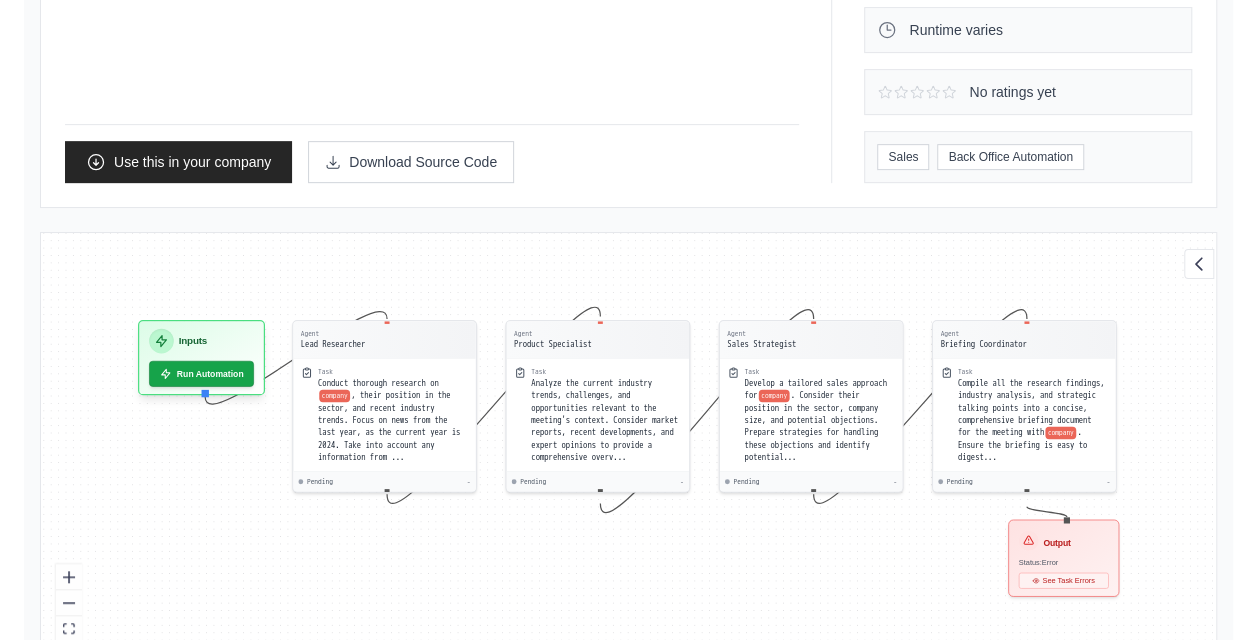 click on "Agent Lead Researcher Task Conduct thorough research on company , their position in the sector, and recent industry trends. Focus on news from the last year, as the current year is [YEAR].
Take into account any information from ... Pending - Agent Product Specialist Task Analyze the current industry trends, challenges, and opportunities relevant to the meeting's context. Consider market reports, recent developments, and expert opinions to provide a comprehensive overv... Pending - Agent Sales Strategist Task Develop a tailored sales approach for company . Consider their position in the sector, company size, and potential objections. Prepare strategies for handling these objections and identify potential... Pending - Agent Briefing Coordinator Task Compile all the research findings, industry analysis, and strategic talking points into a concise, comprehensive briefing document for the meeting with company . Ensure the briefing is easy to digest... Pending - Inputs Run Automation Output Status: Error" at bounding box center (628, 458) 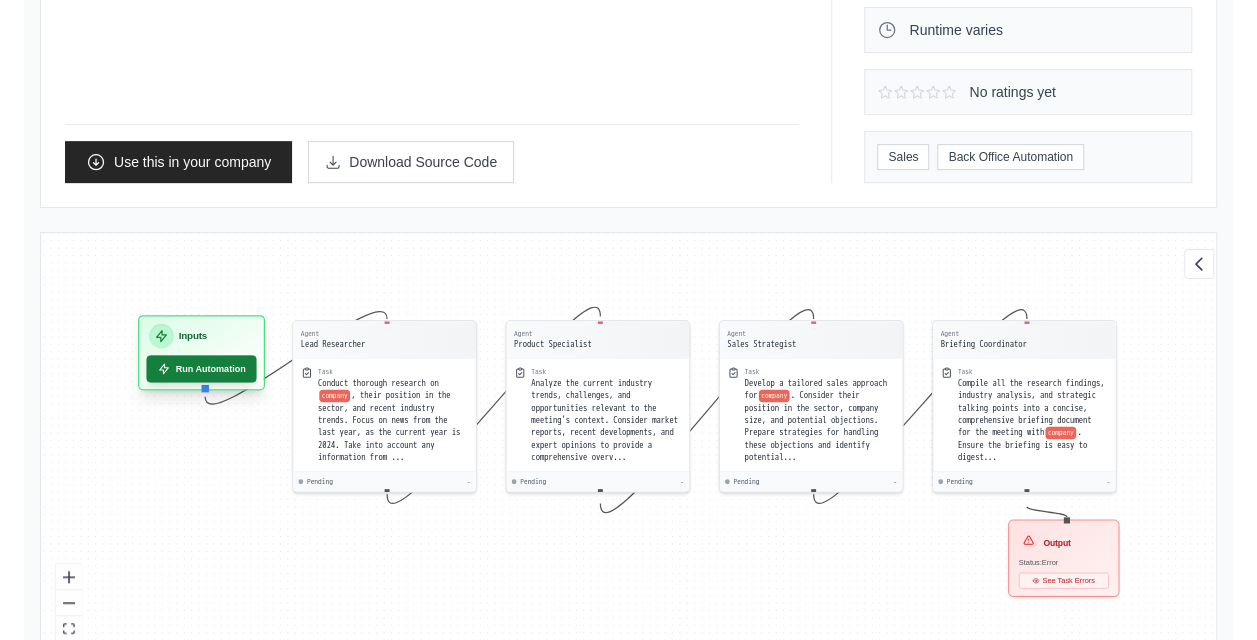 click on "Run Automation" at bounding box center [201, 368] 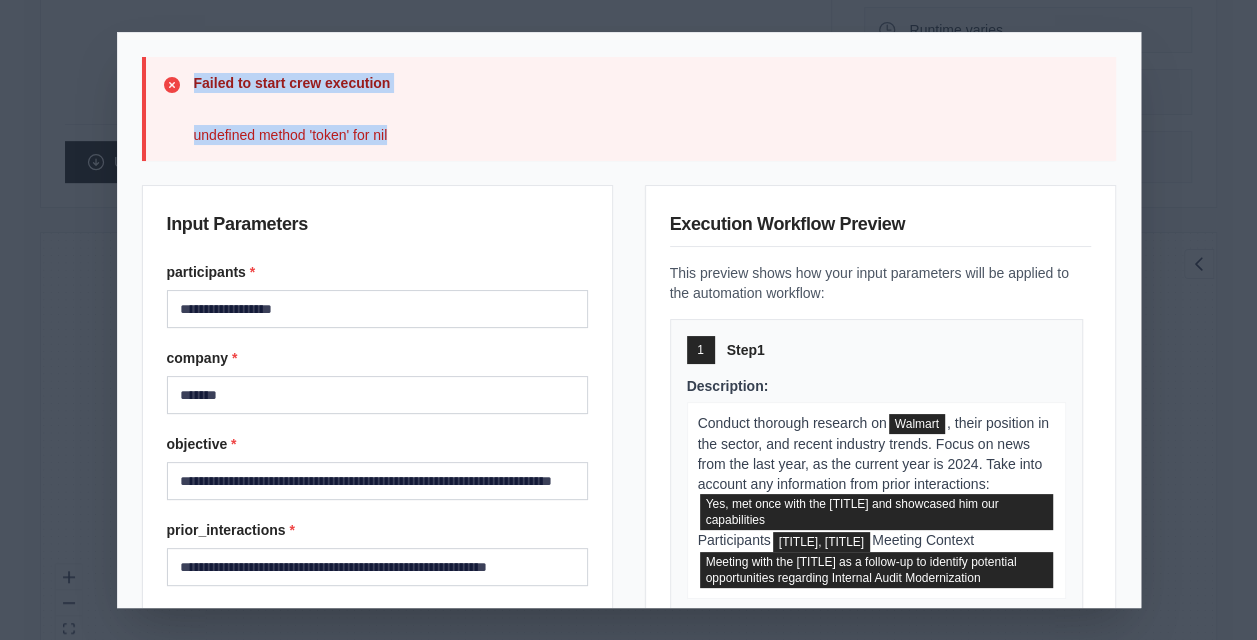 drag, startPoint x: 415, startPoint y: 128, endPoint x: 169, endPoint y: 66, distance: 253.69273 